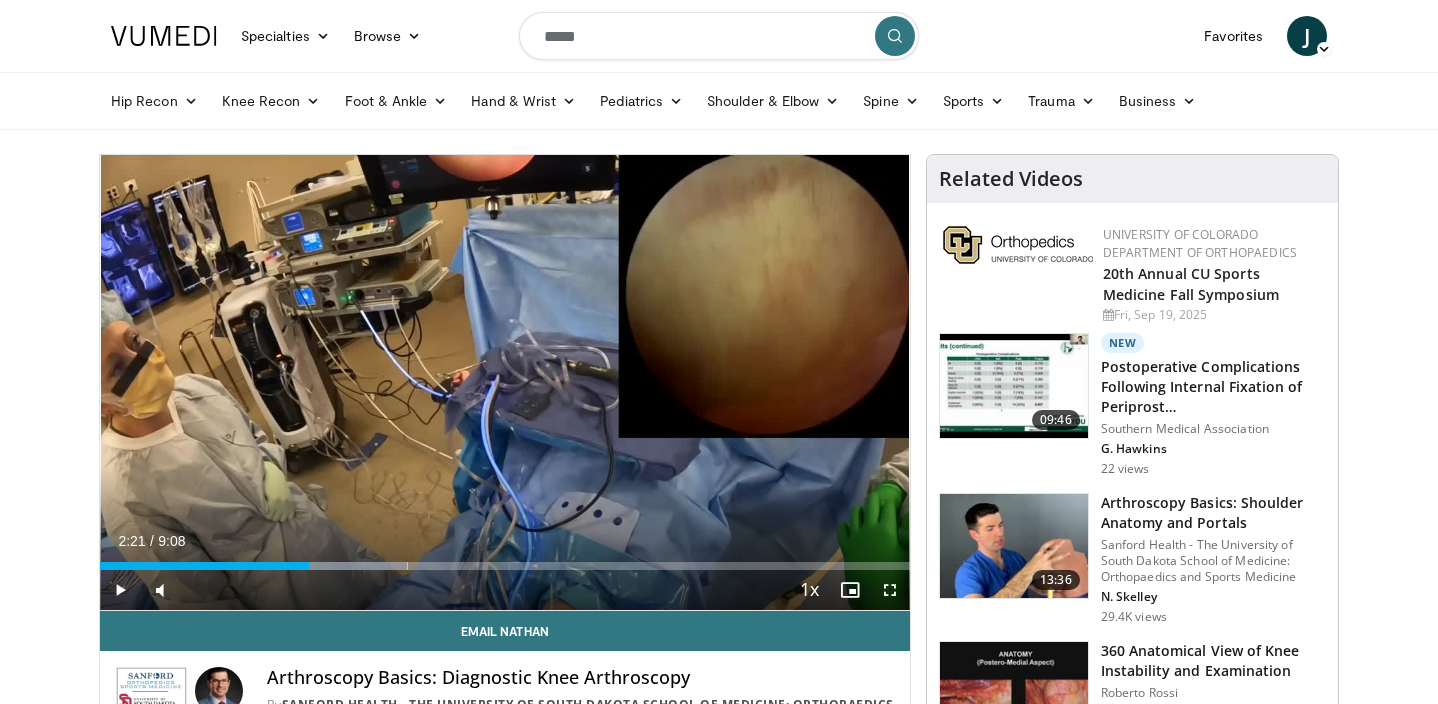 scroll, scrollTop: 0, scrollLeft: 0, axis: both 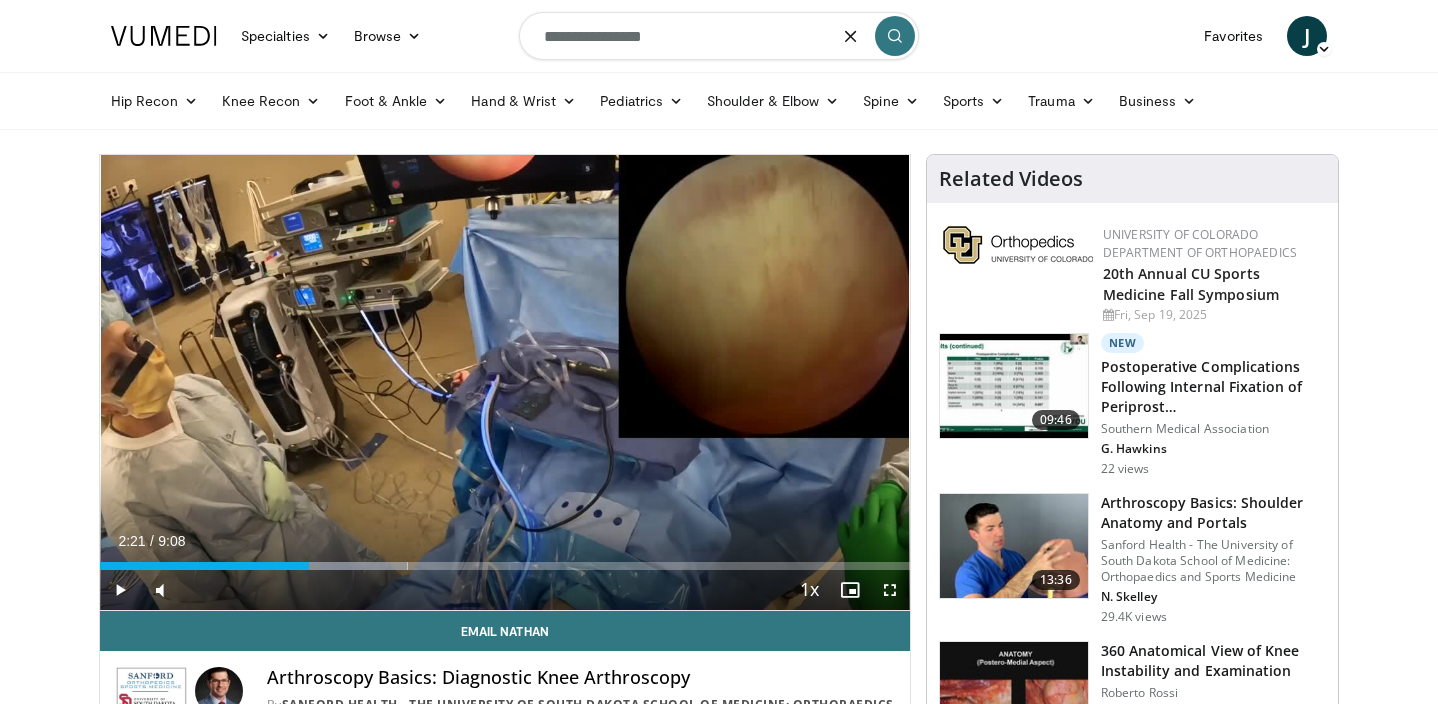 type on "**********" 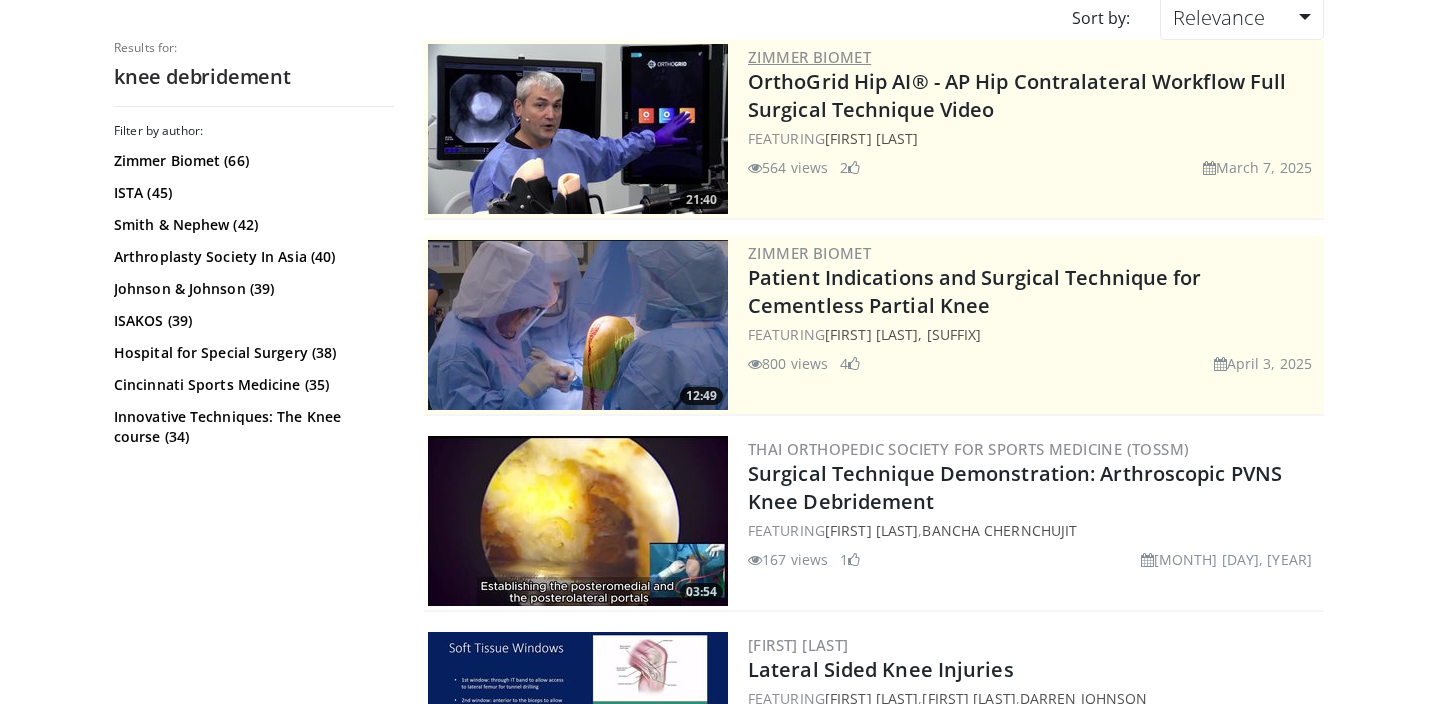 scroll, scrollTop: 197, scrollLeft: 0, axis: vertical 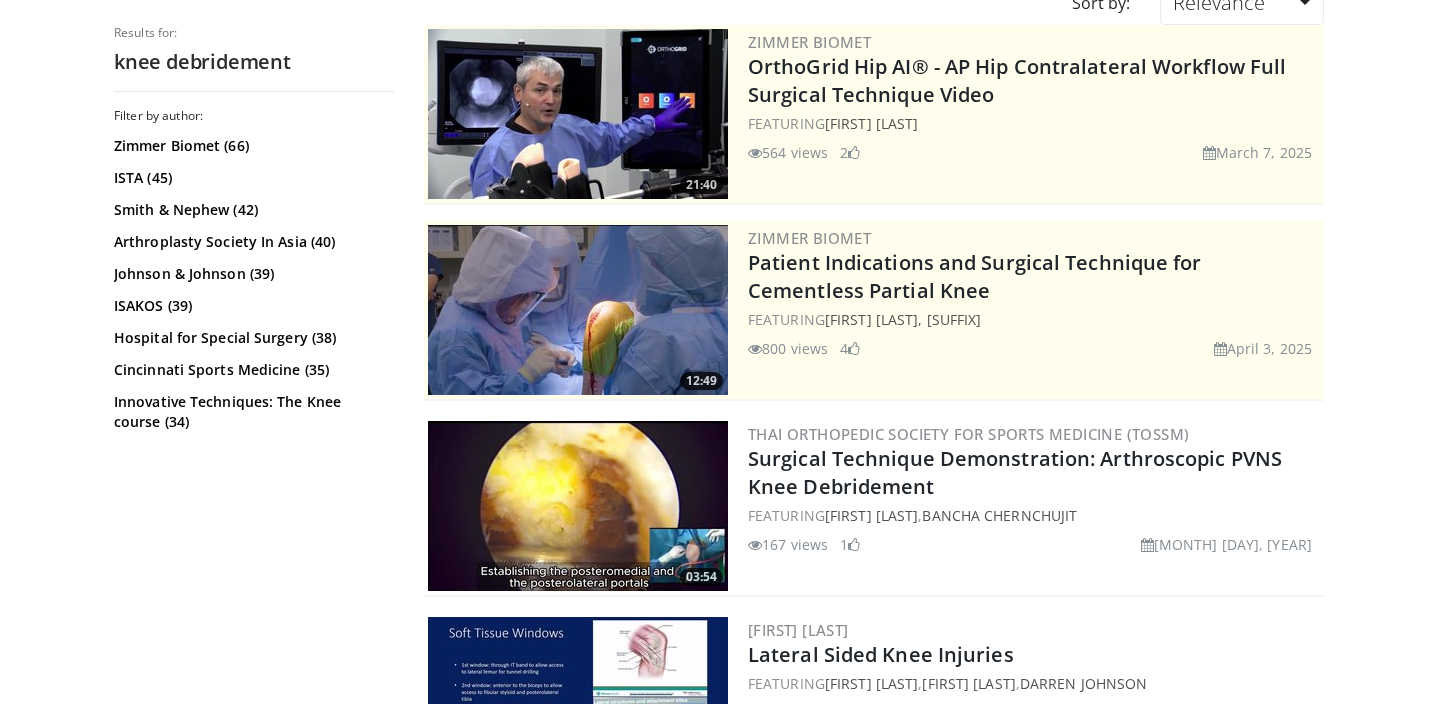 click at bounding box center [578, 506] 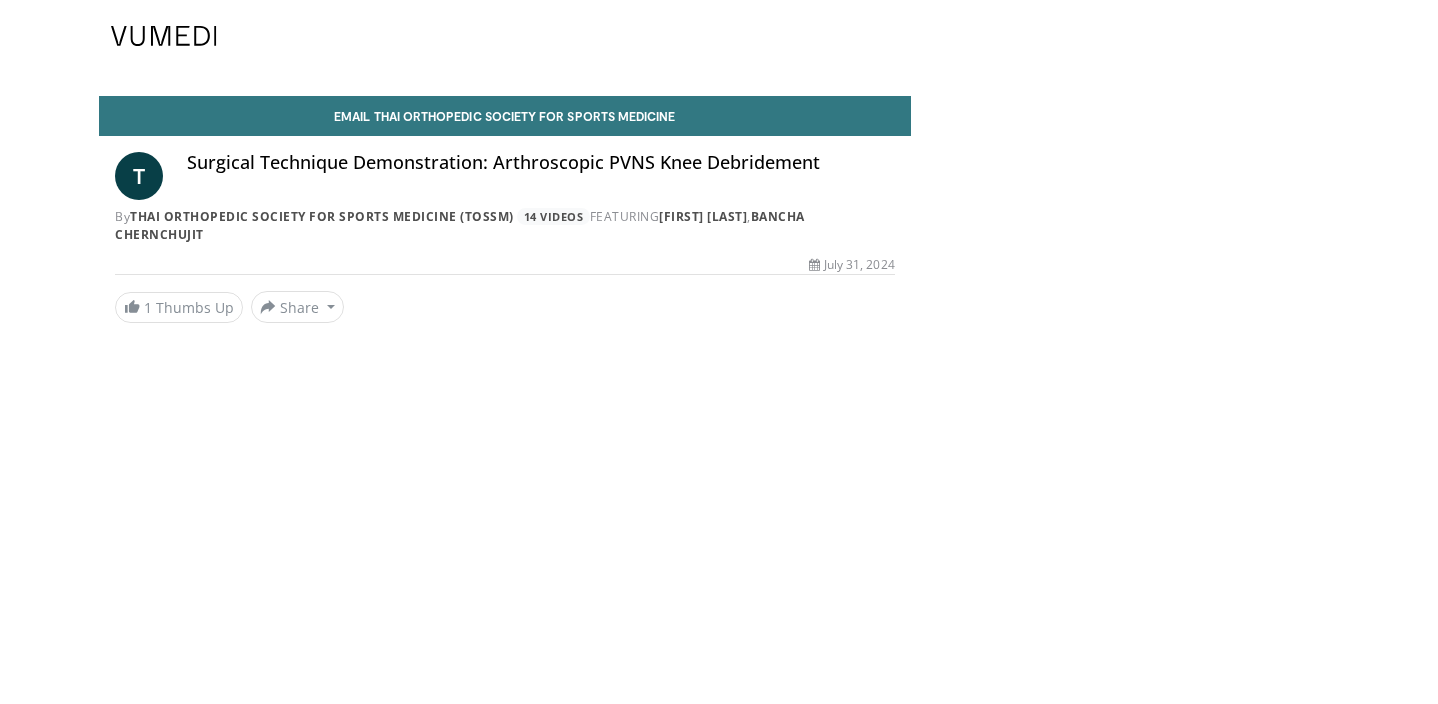 scroll, scrollTop: 0, scrollLeft: 0, axis: both 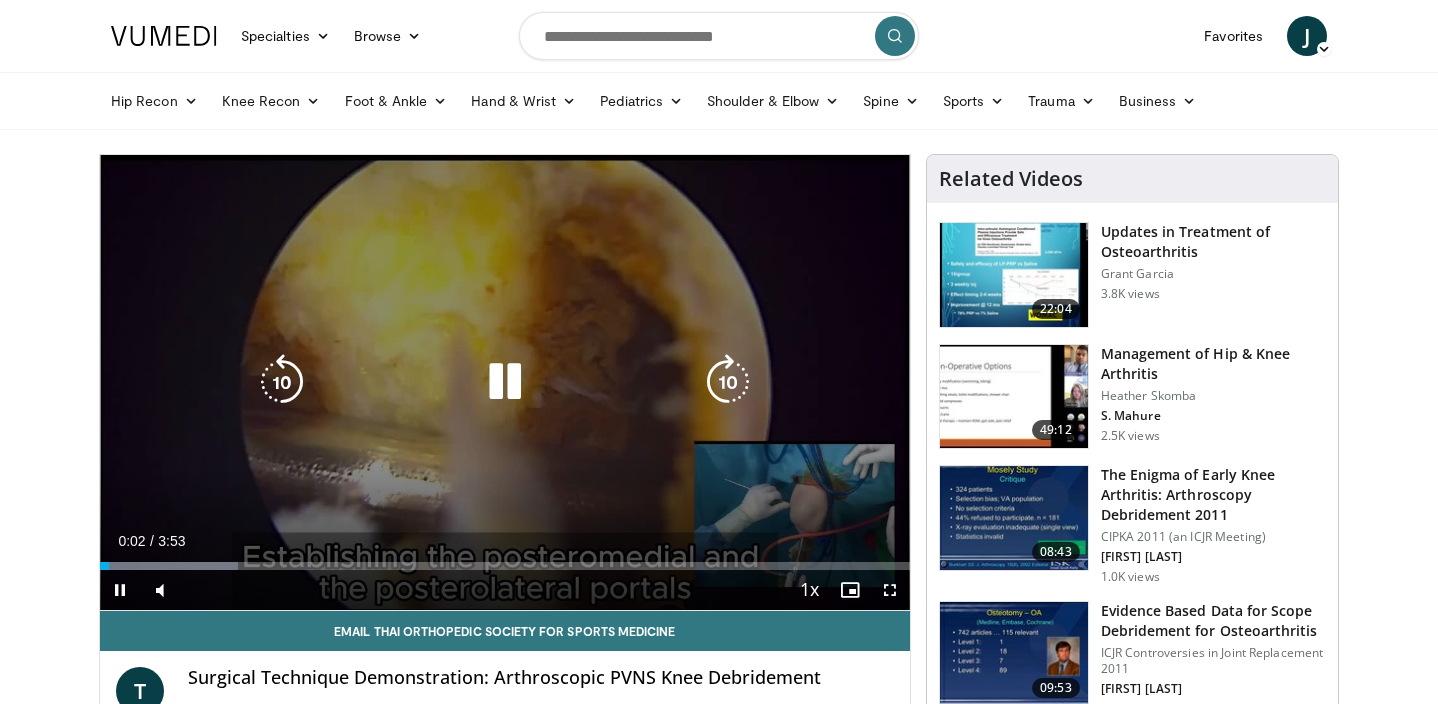 click at bounding box center (505, 382) 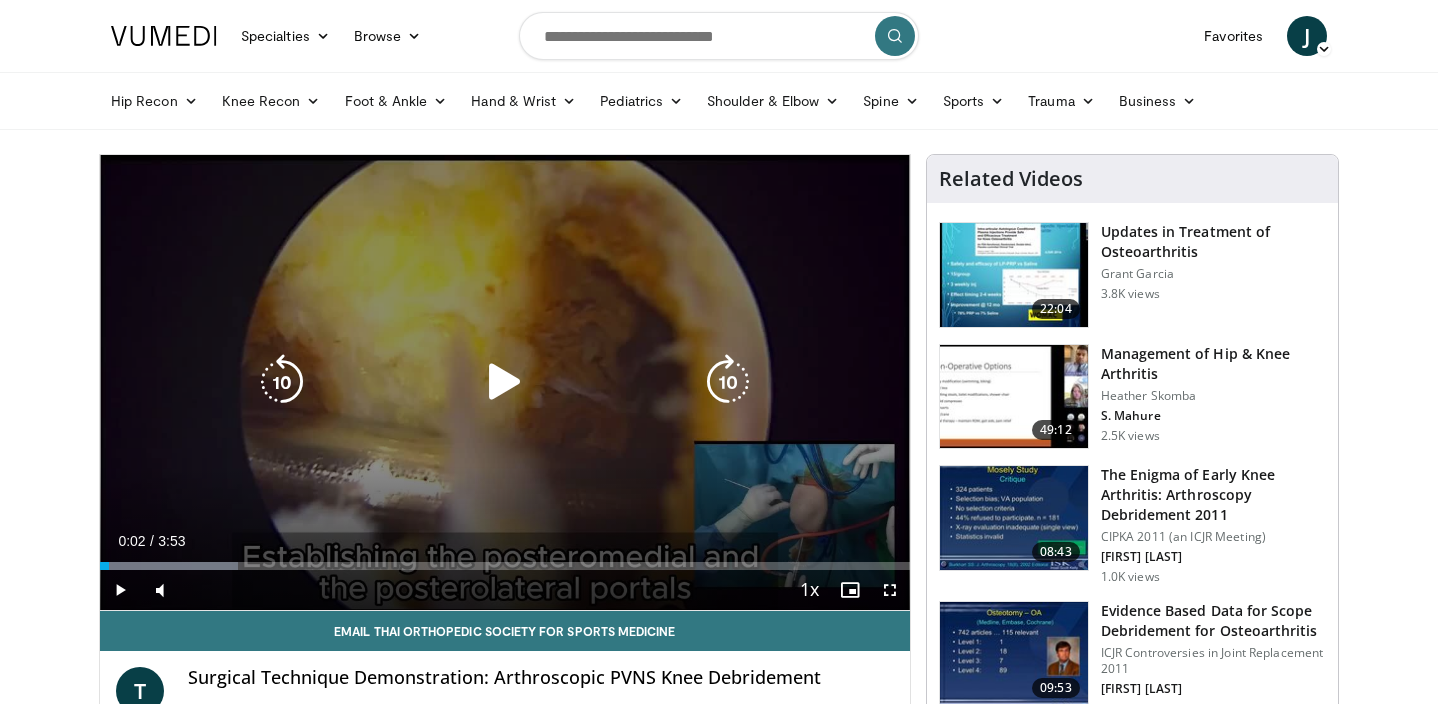 click at bounding box center [505, 382] 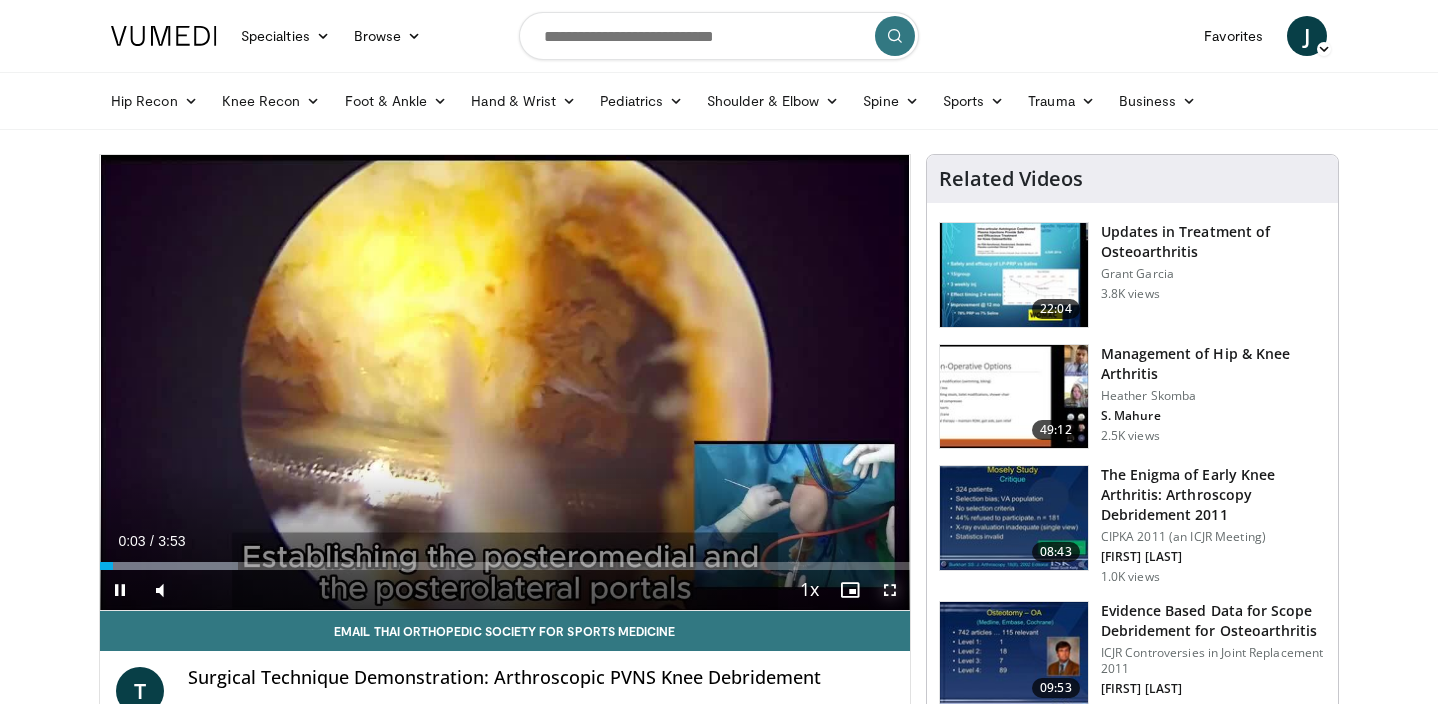 click at bounding box center [890, 590] 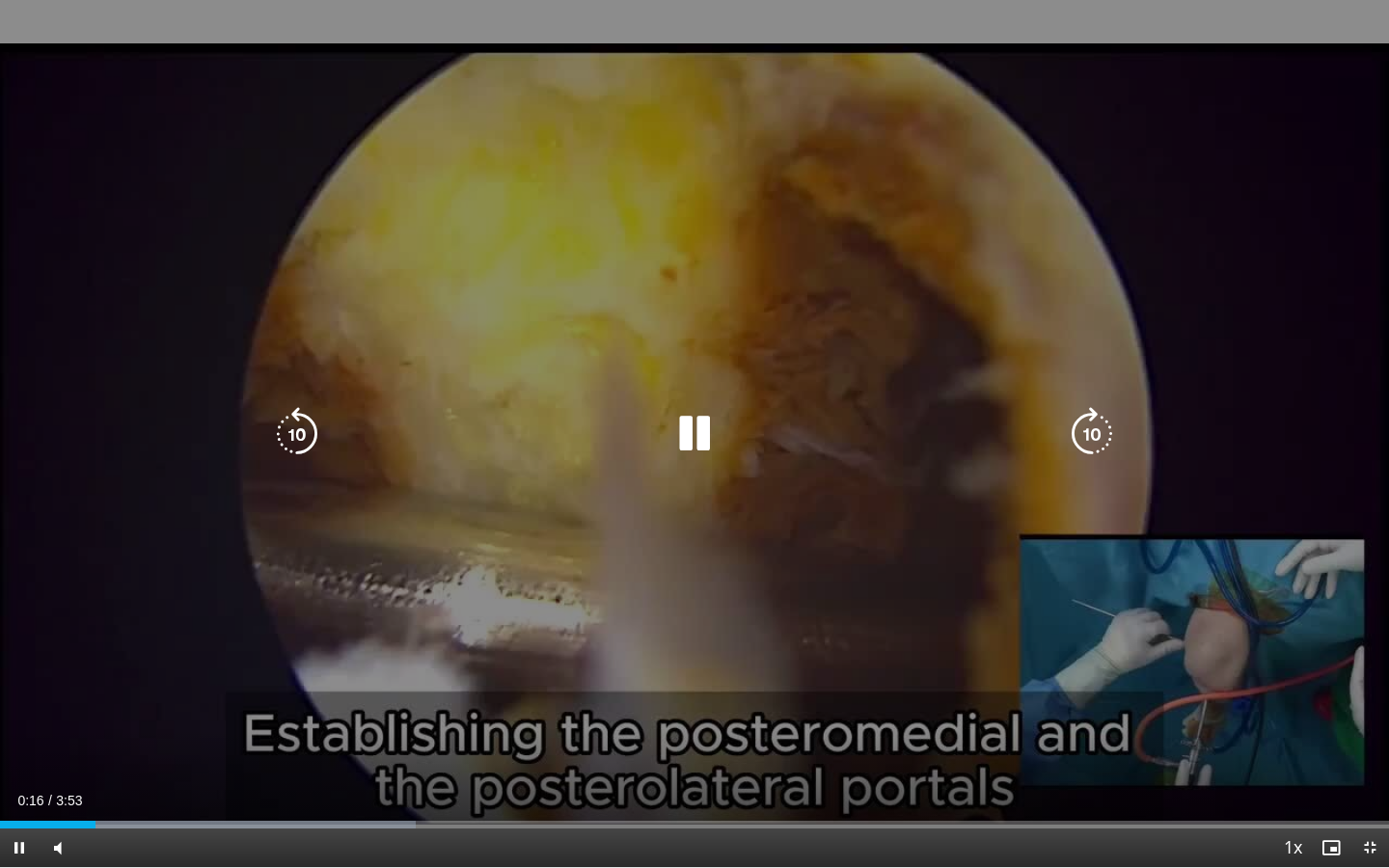 click on "Current Time  0:16 / Duration  3:53 Pause Skip Backward Skip Forward Mute Loaded :  29.93% 0:16 0:22 Stream Type  LIVE Seek to live, currently behind live LIVE   1x Playback Rate 0.5x 0.75x 1x , selected 1.25x 1.5x 1.75x 2x Chapters Chapters Descriptions descriptions off , selected Captions captions settings , opens captions settings dialog captions off , selected Audio Track en (Main) , selected Exit Fullscreen Enable picture-in-picture mode" at bounding box center [694, 848] 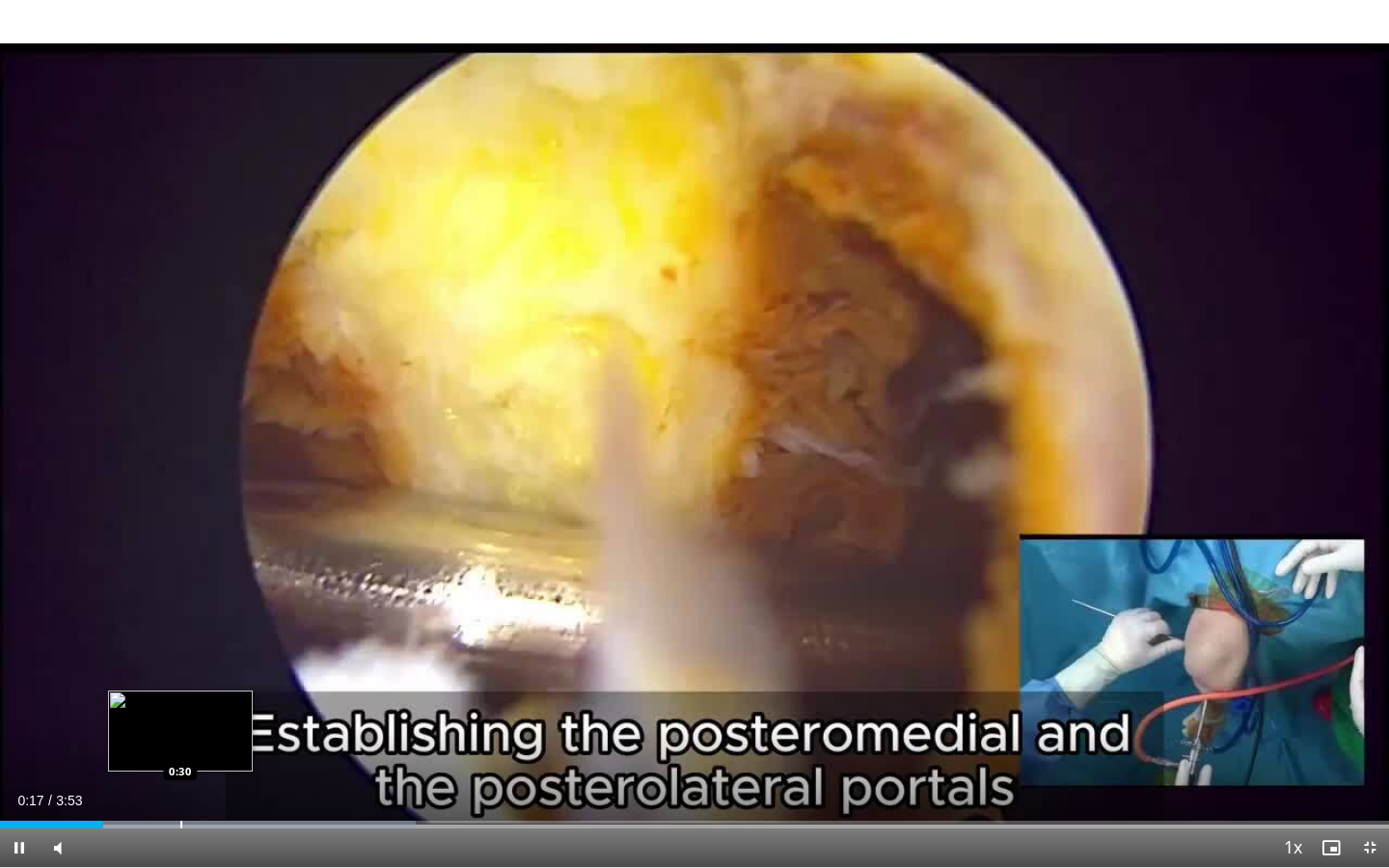 click at bounding box center (181, 825) 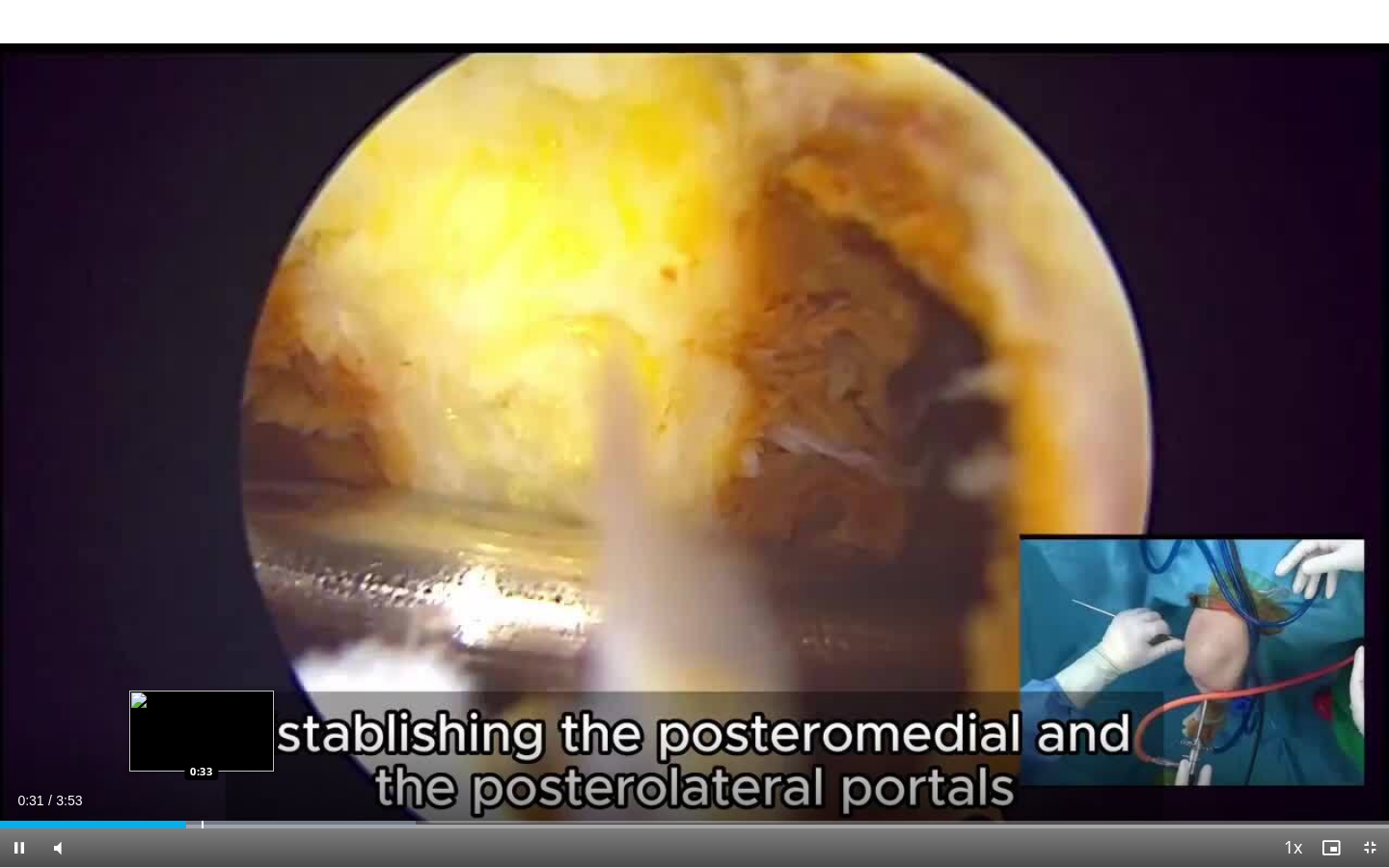 click at bounding box center [203, 825] 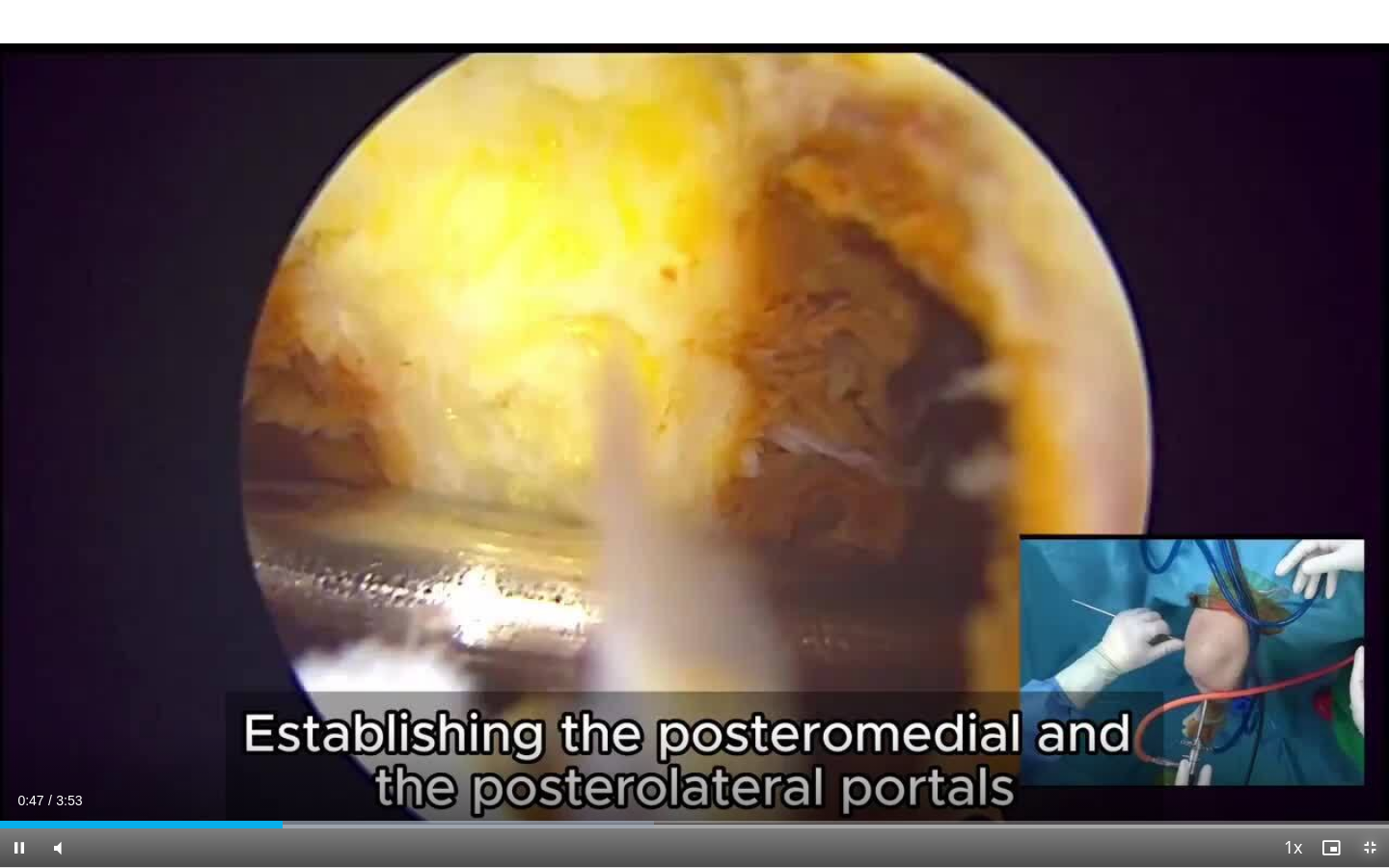click at bounding box center [1370, 848] 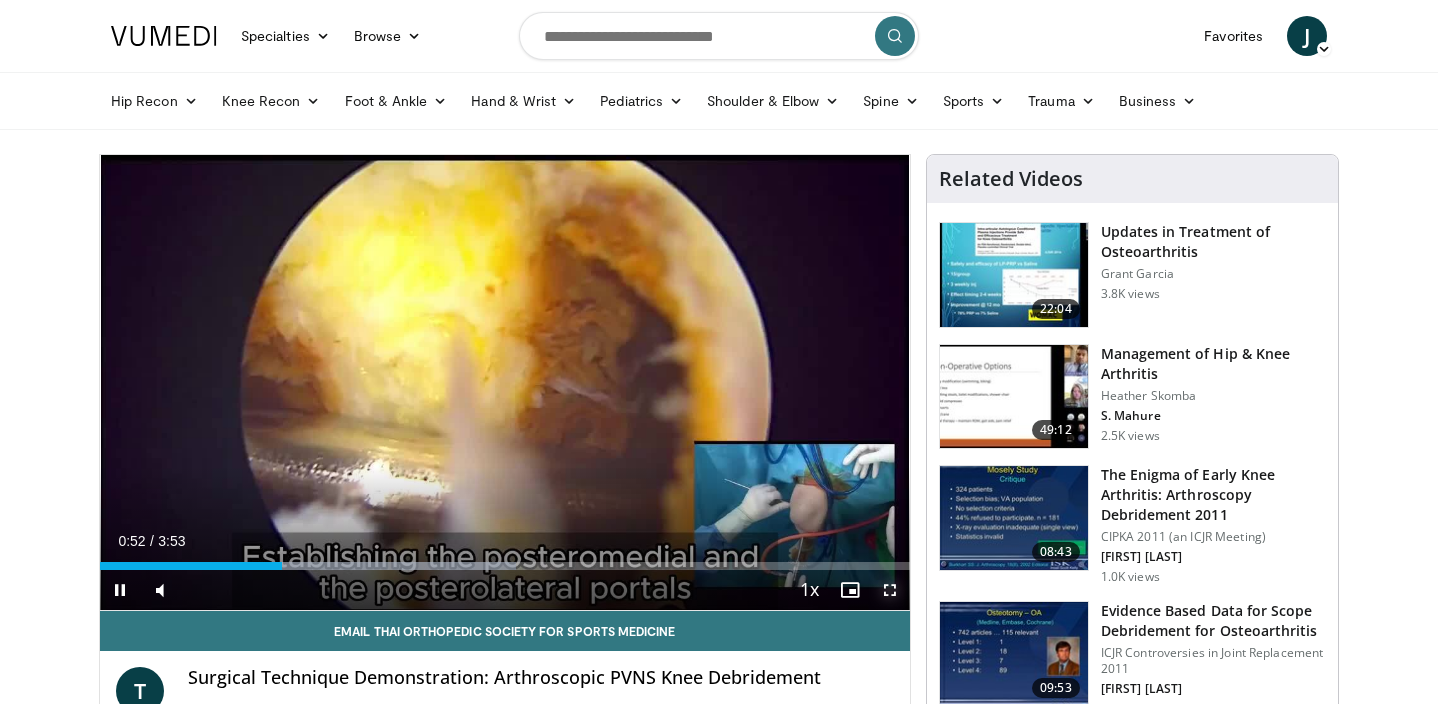 click at bounding box center (890, 590) 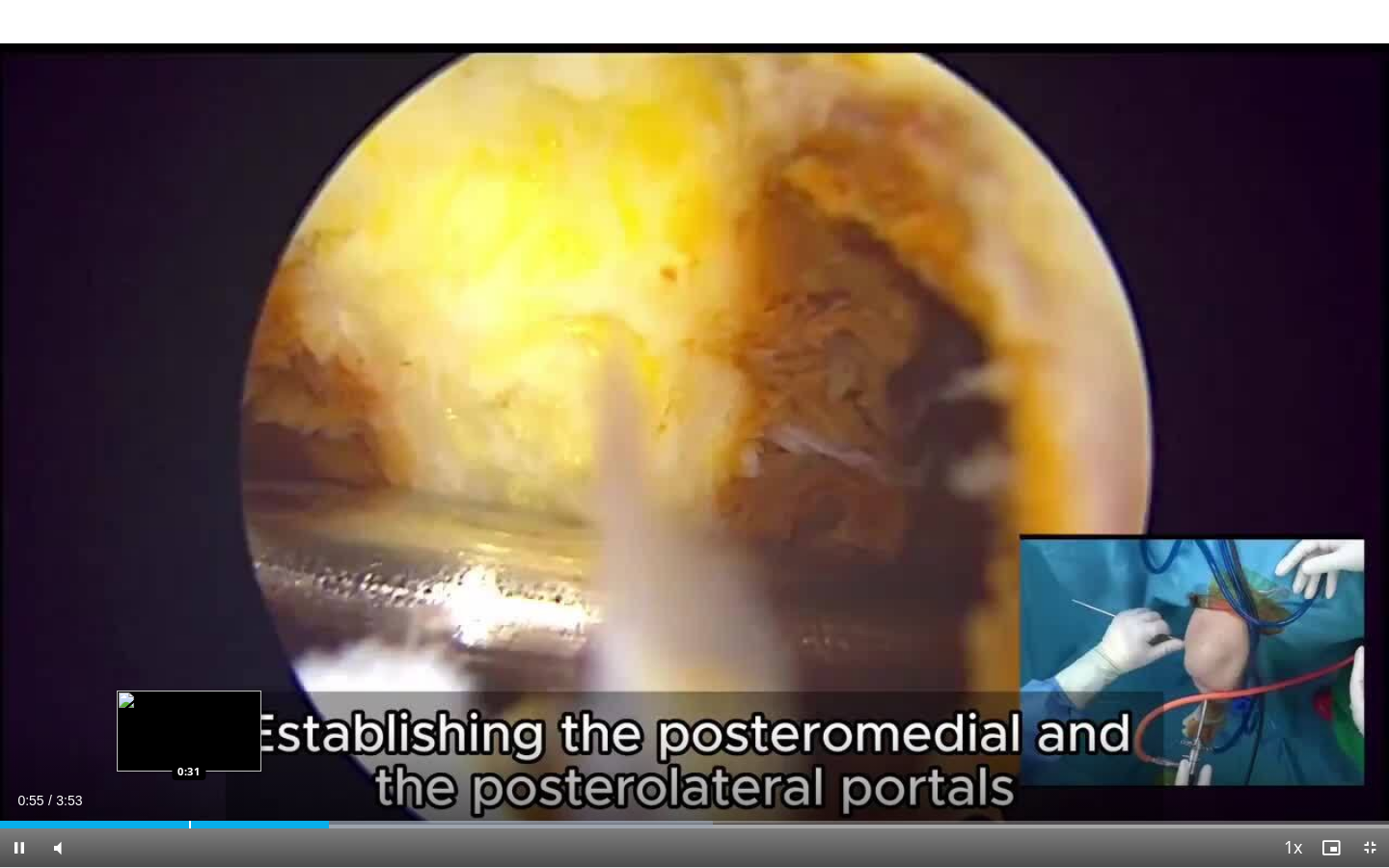 click at bounding box center (190, 825) 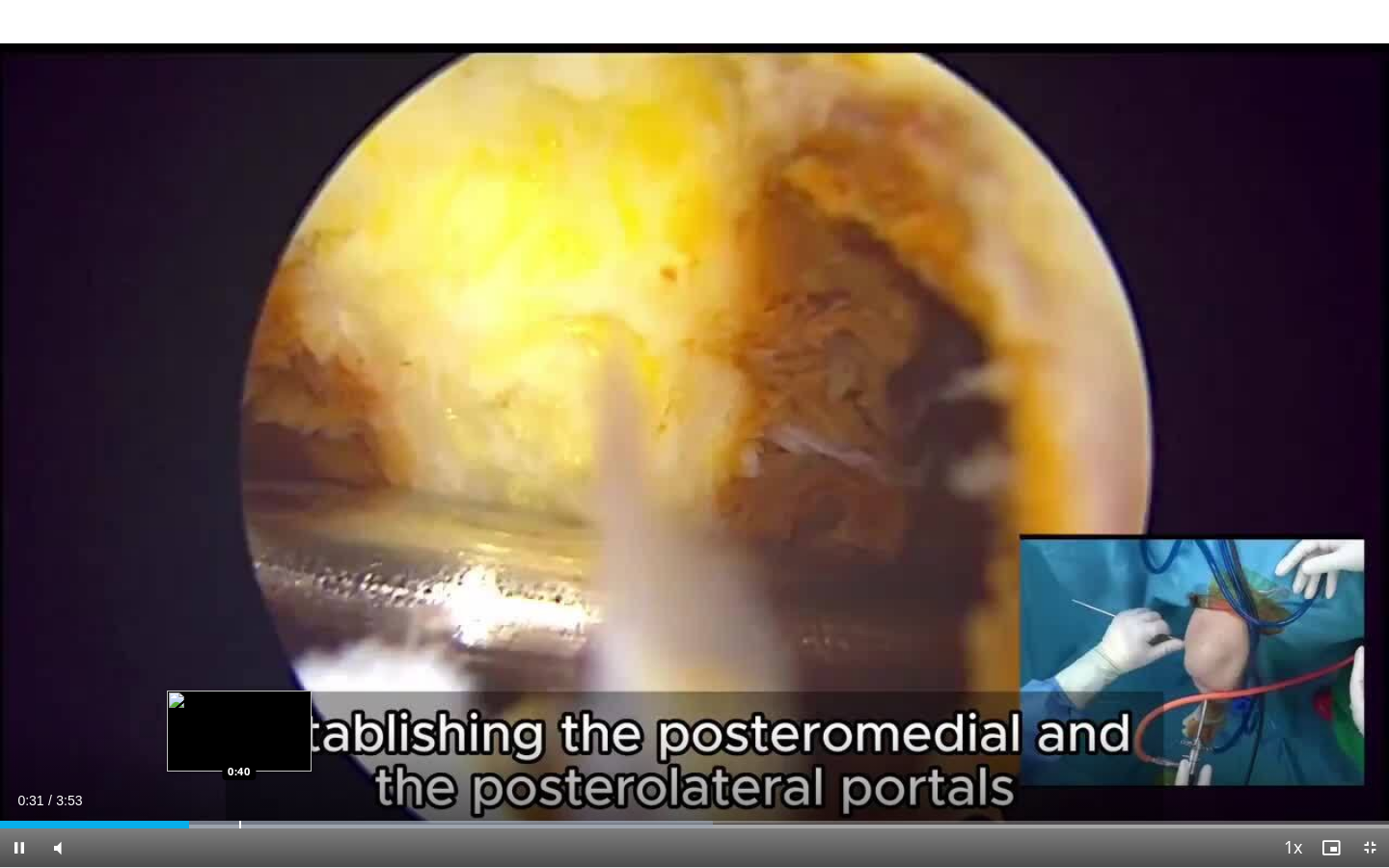 click at bounding box center (240, 825) 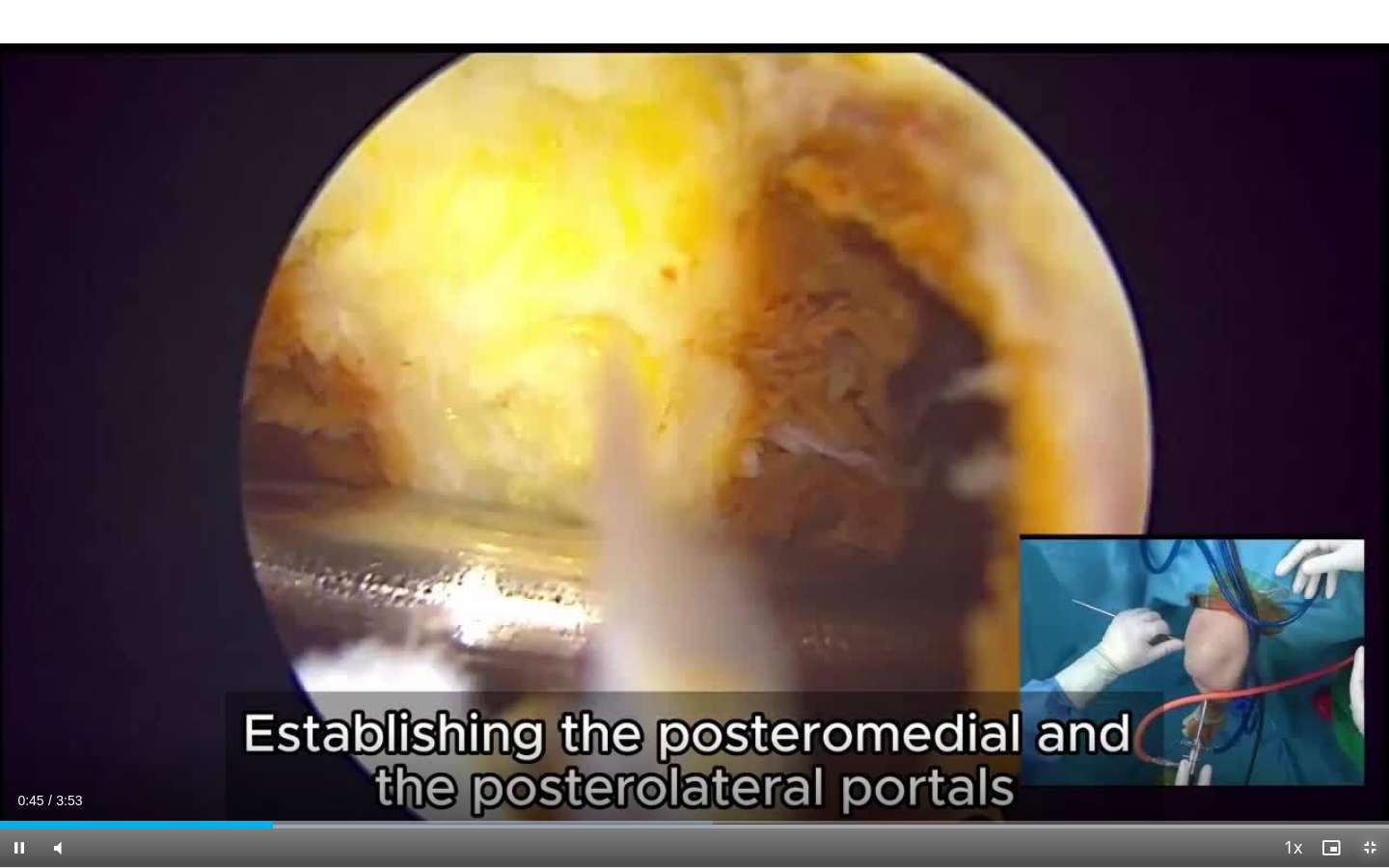 click at bounding box center (1370, 848) 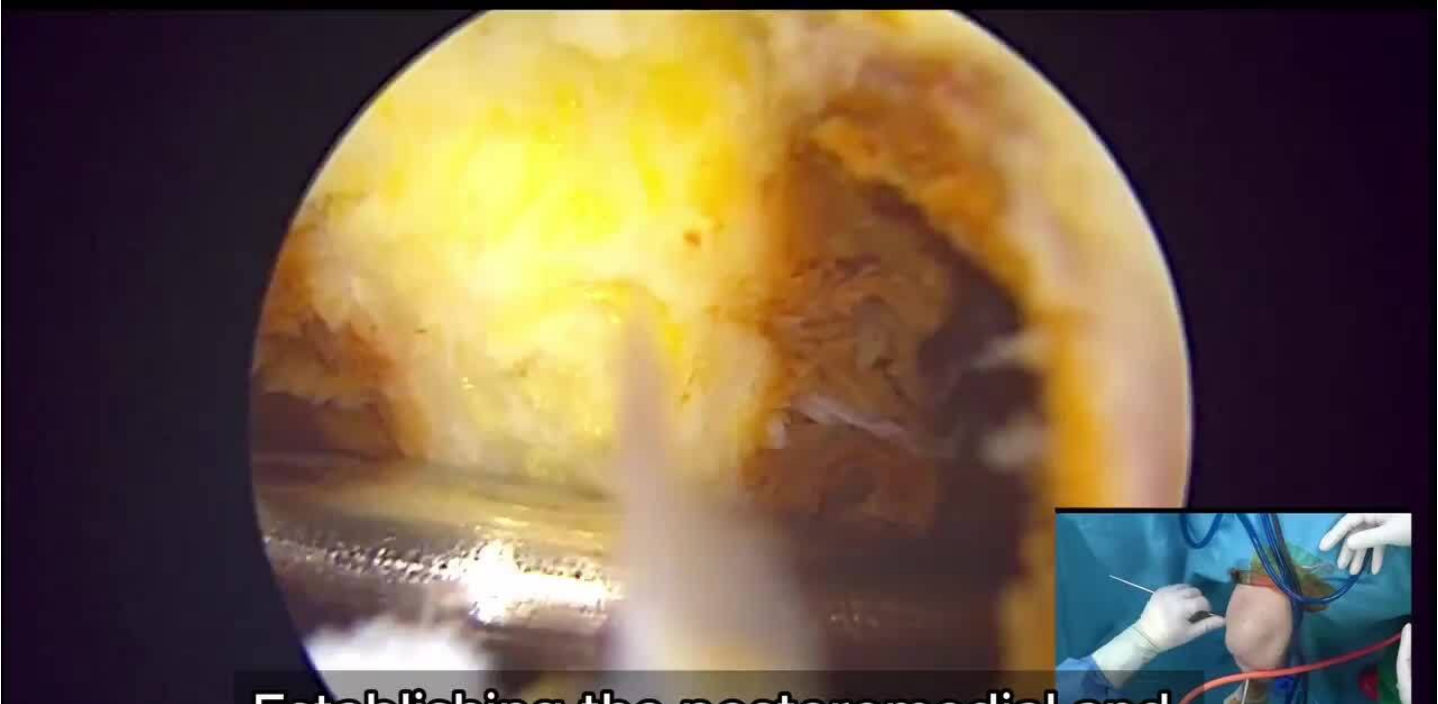 scroll, scrollTop: 70, scrollLeft: 0, axis: vertical 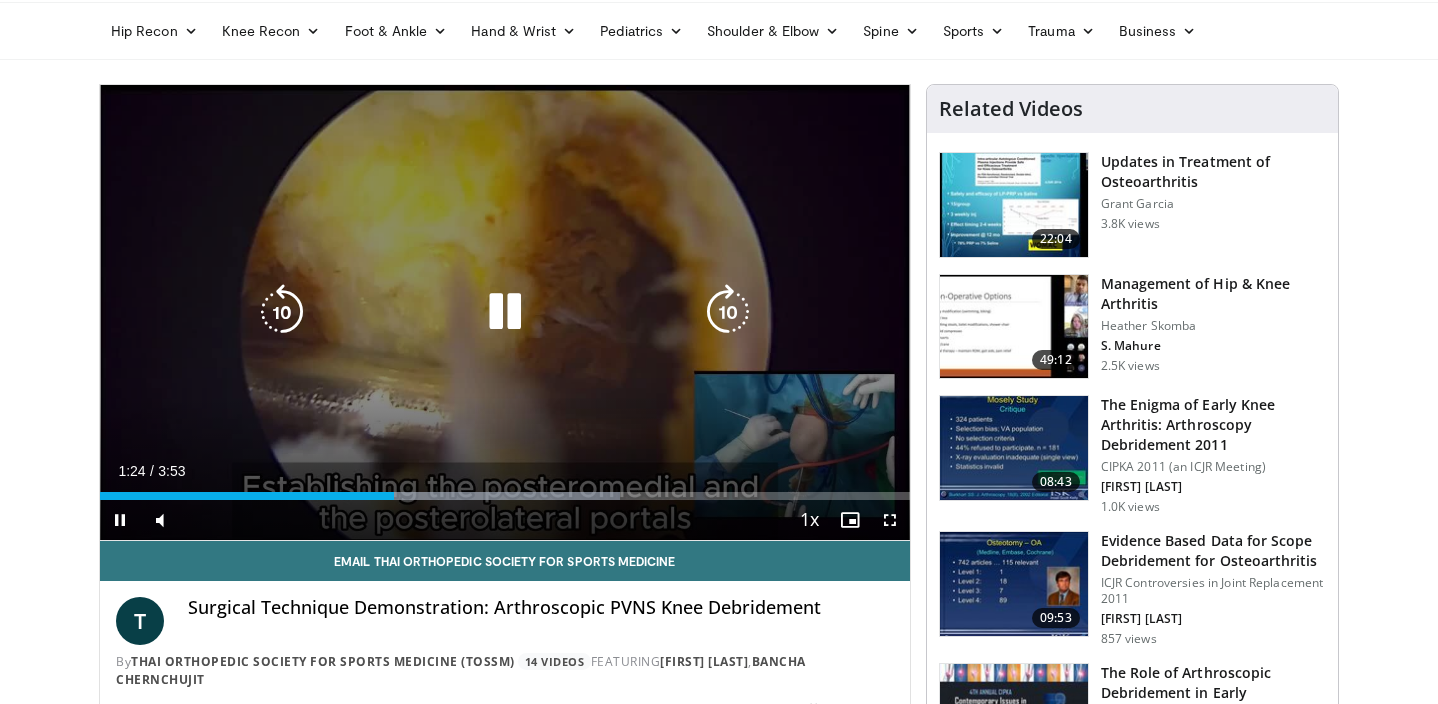 click on "10 seconds
Tap to unmute" at bounding box center [505, 312] 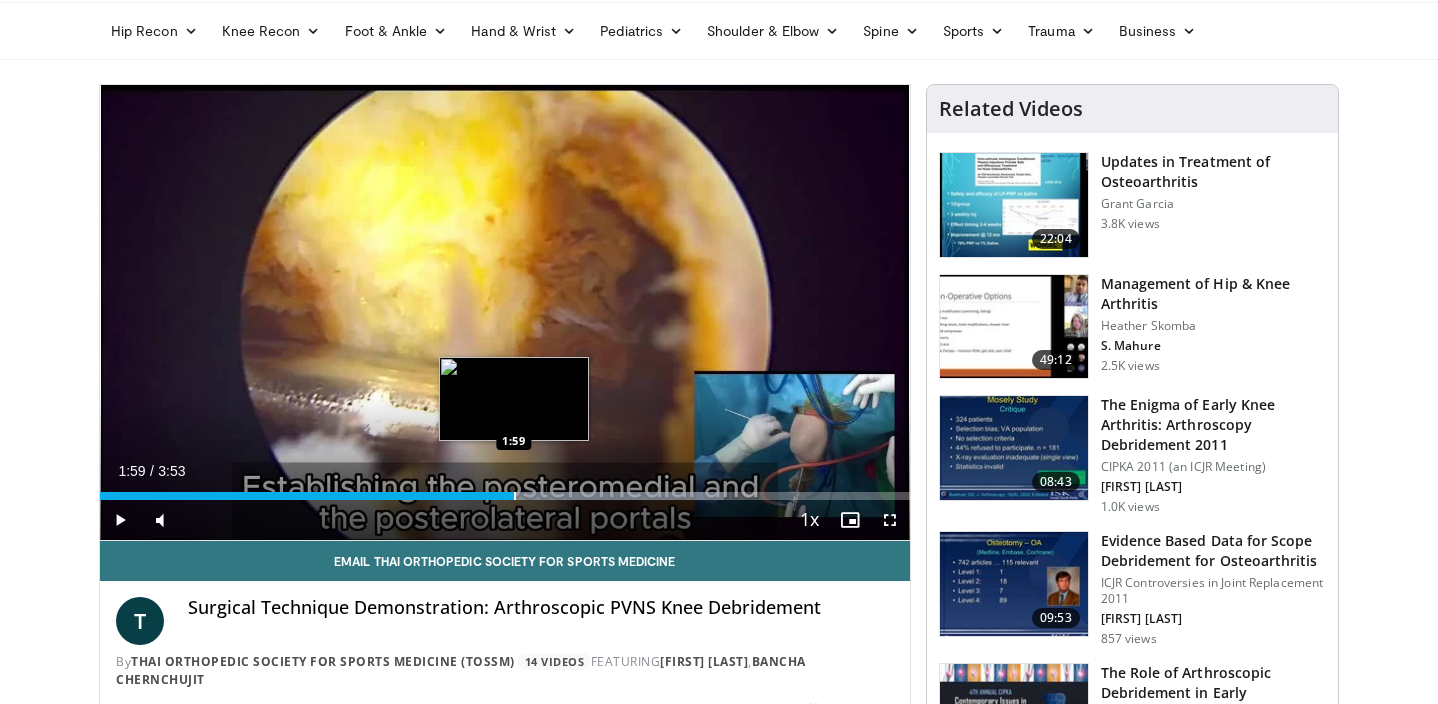 click at bounding box center [515, 496] 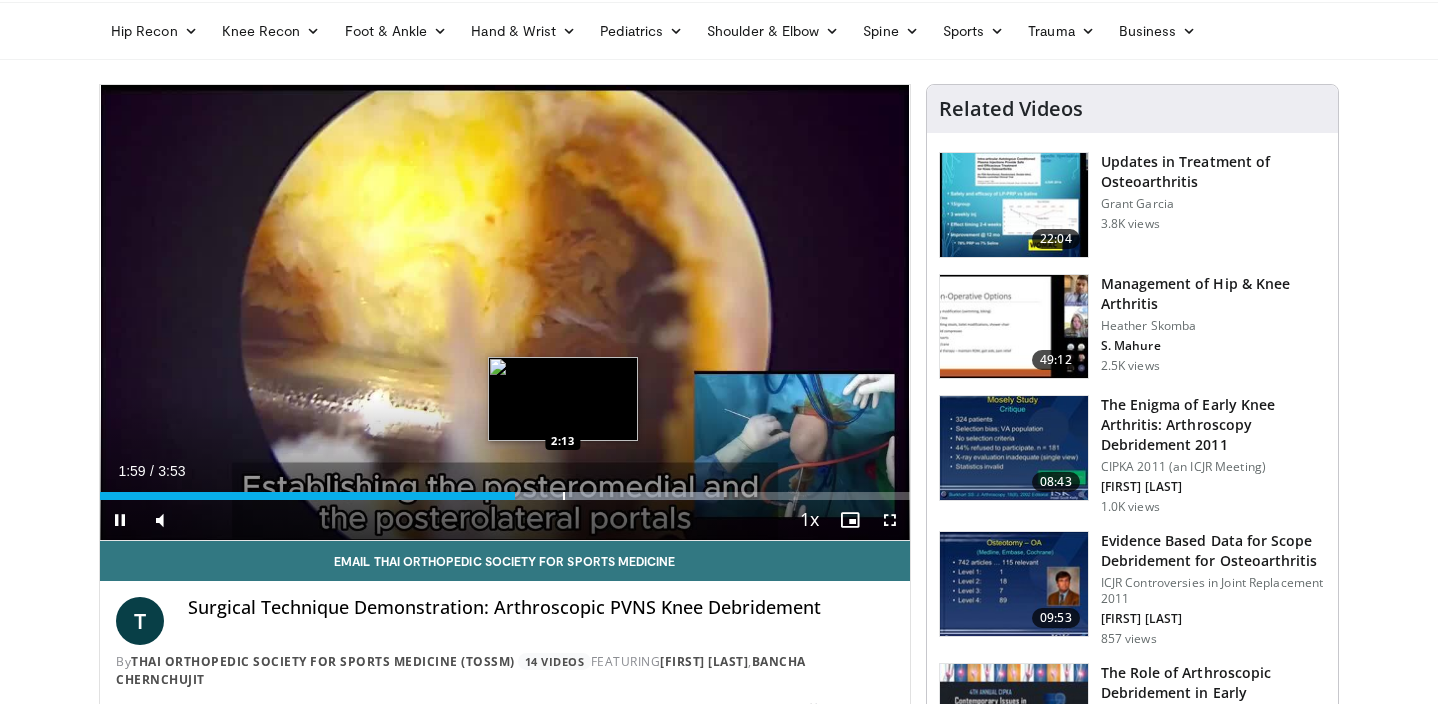 click at bounding box center [564, 496] 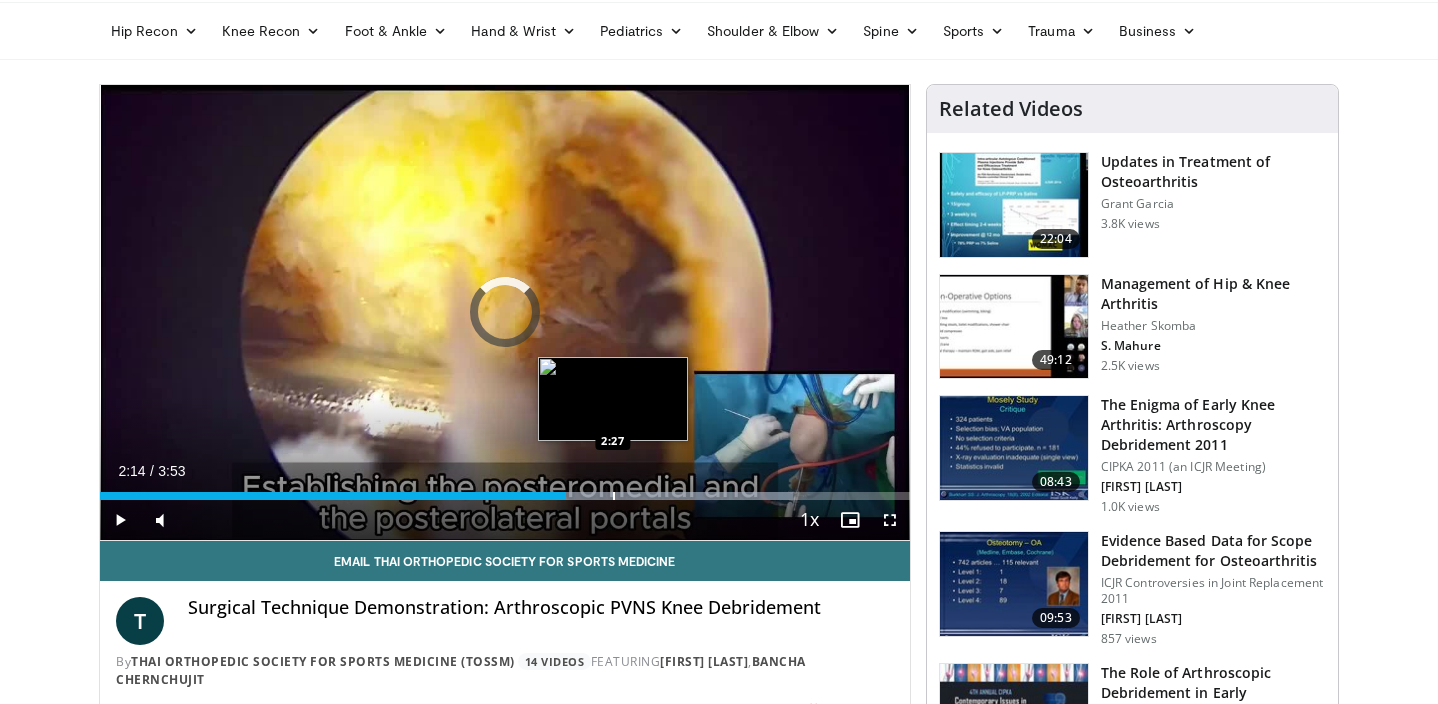 click at bounding box center (614, 496) 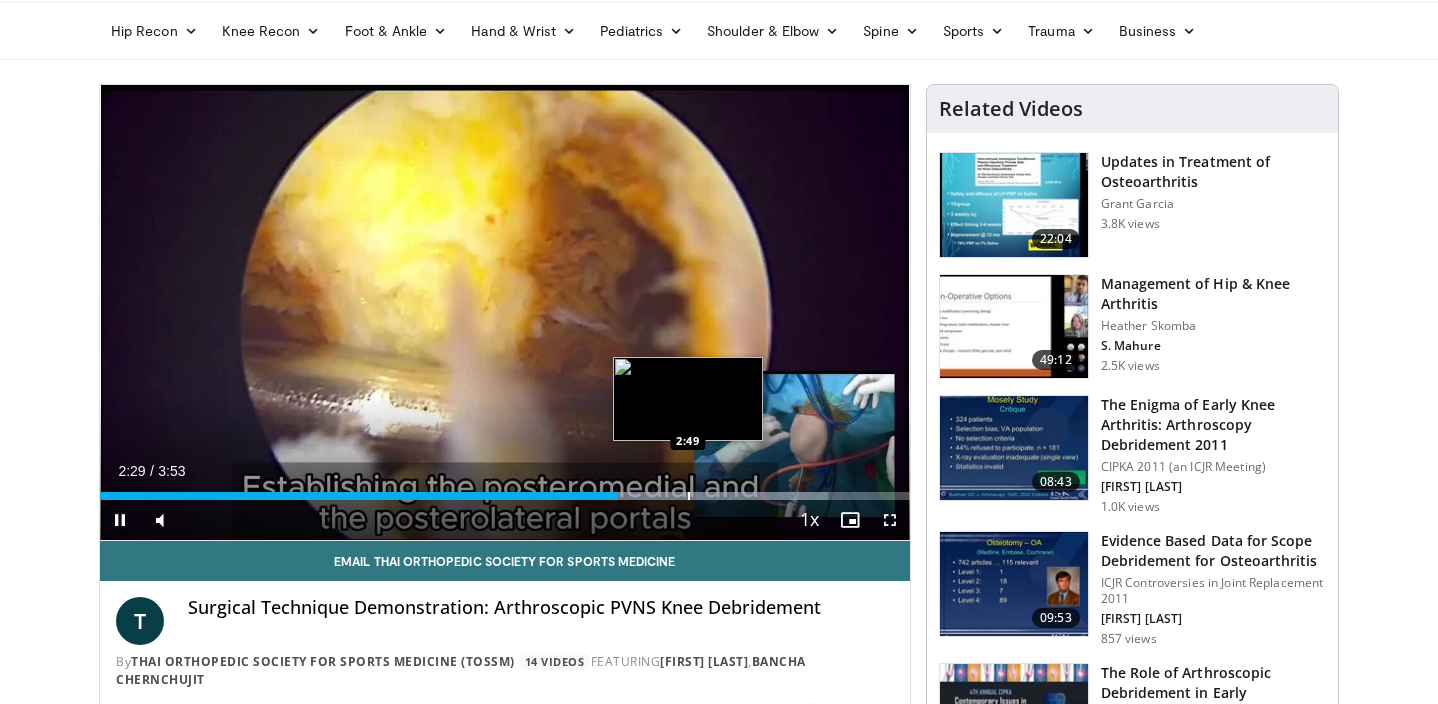 click at bounding box center (689, 496) 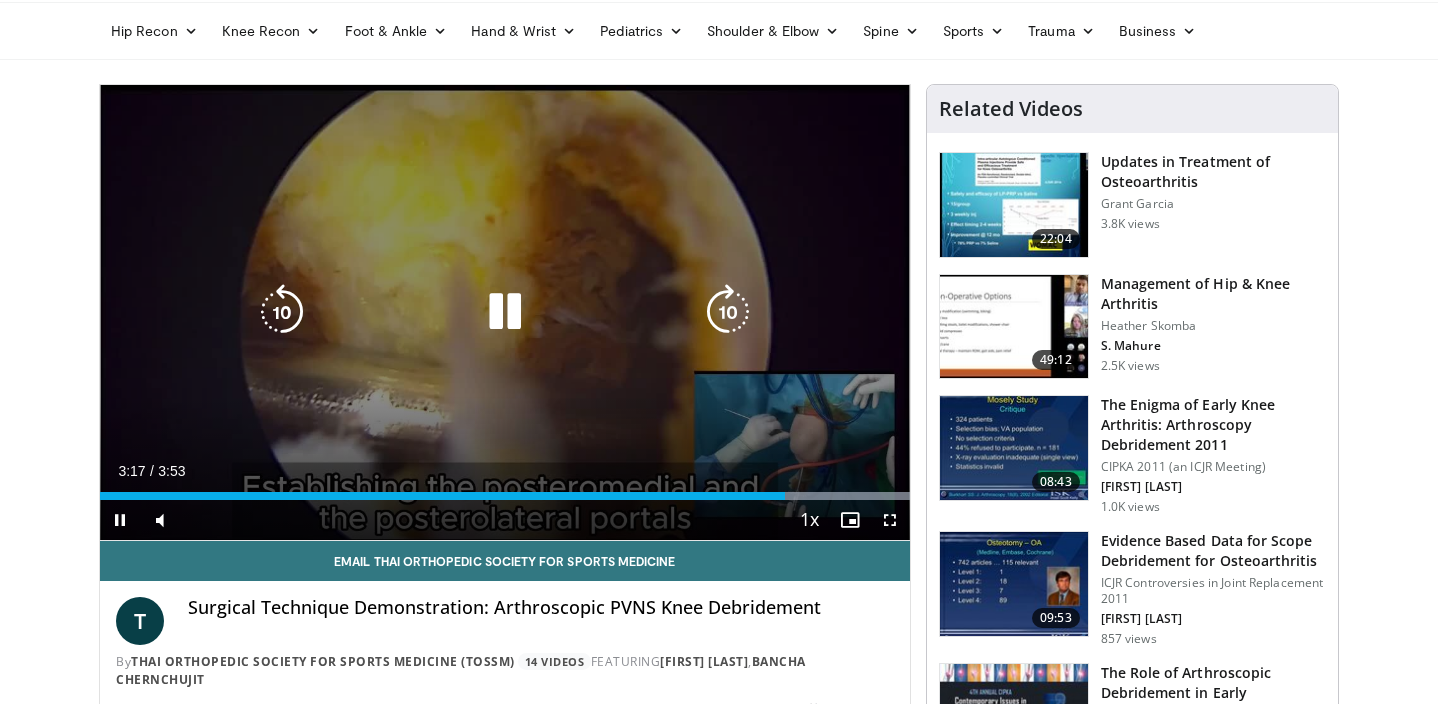 click at bounding box center [505, 312] 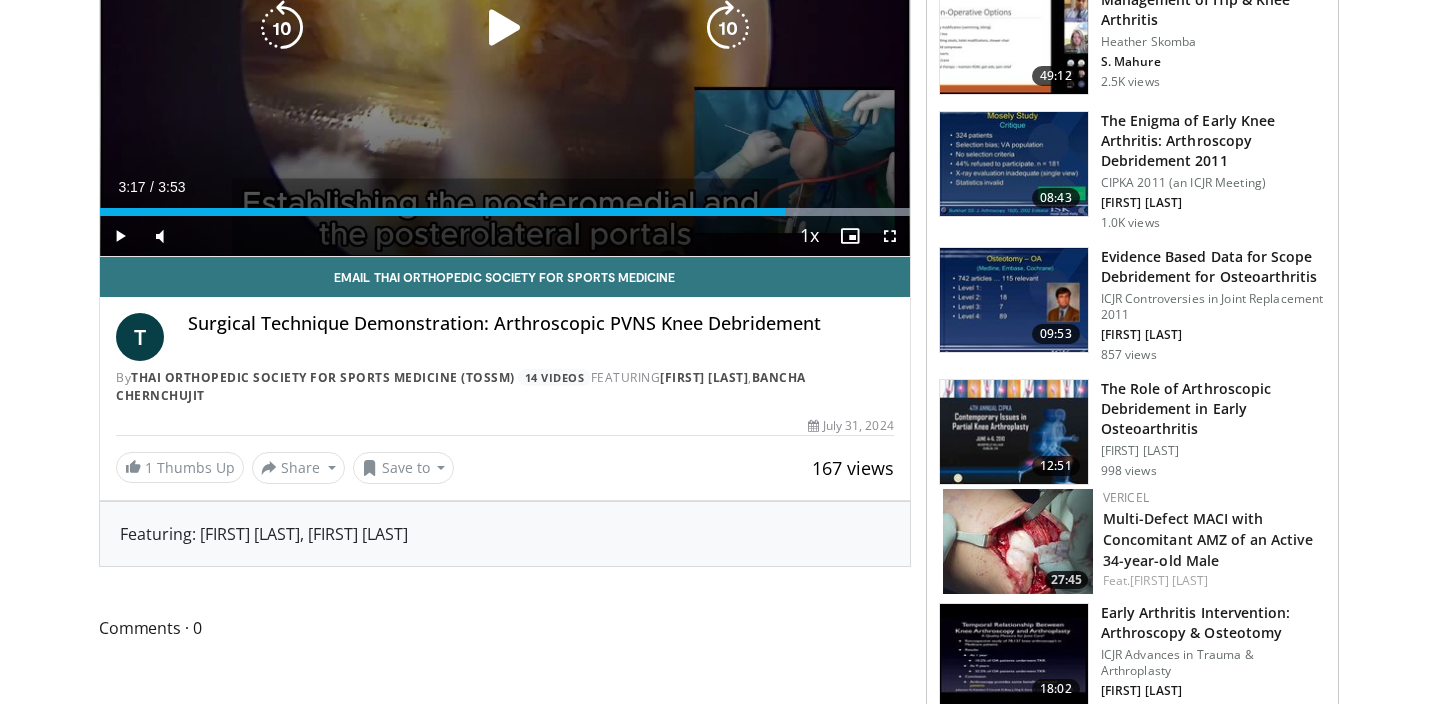 scroll, scrollTop: 449, scrollLeft: 0, axis: vertical 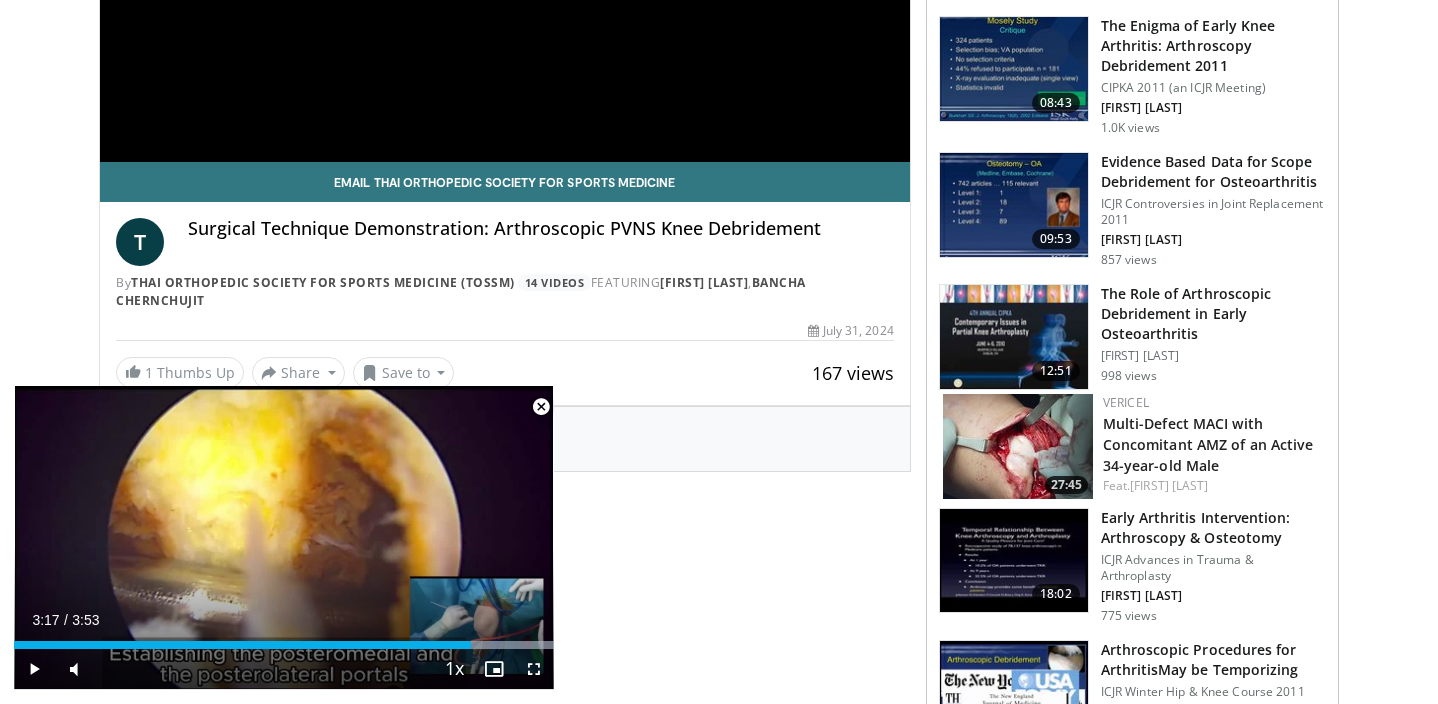 click at bounding box center (541, 407) 